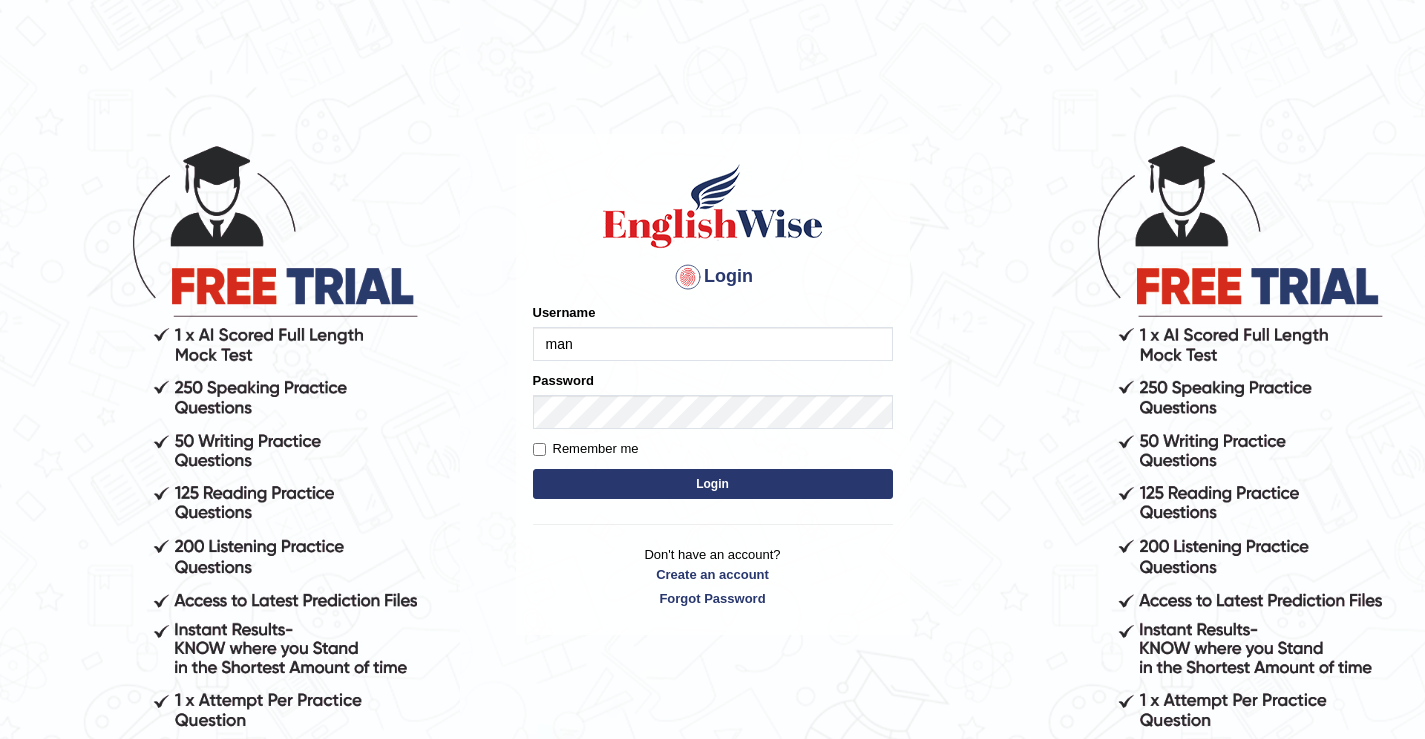 scroll, scrollTop: 0, scrollLeft: 0, axis: both 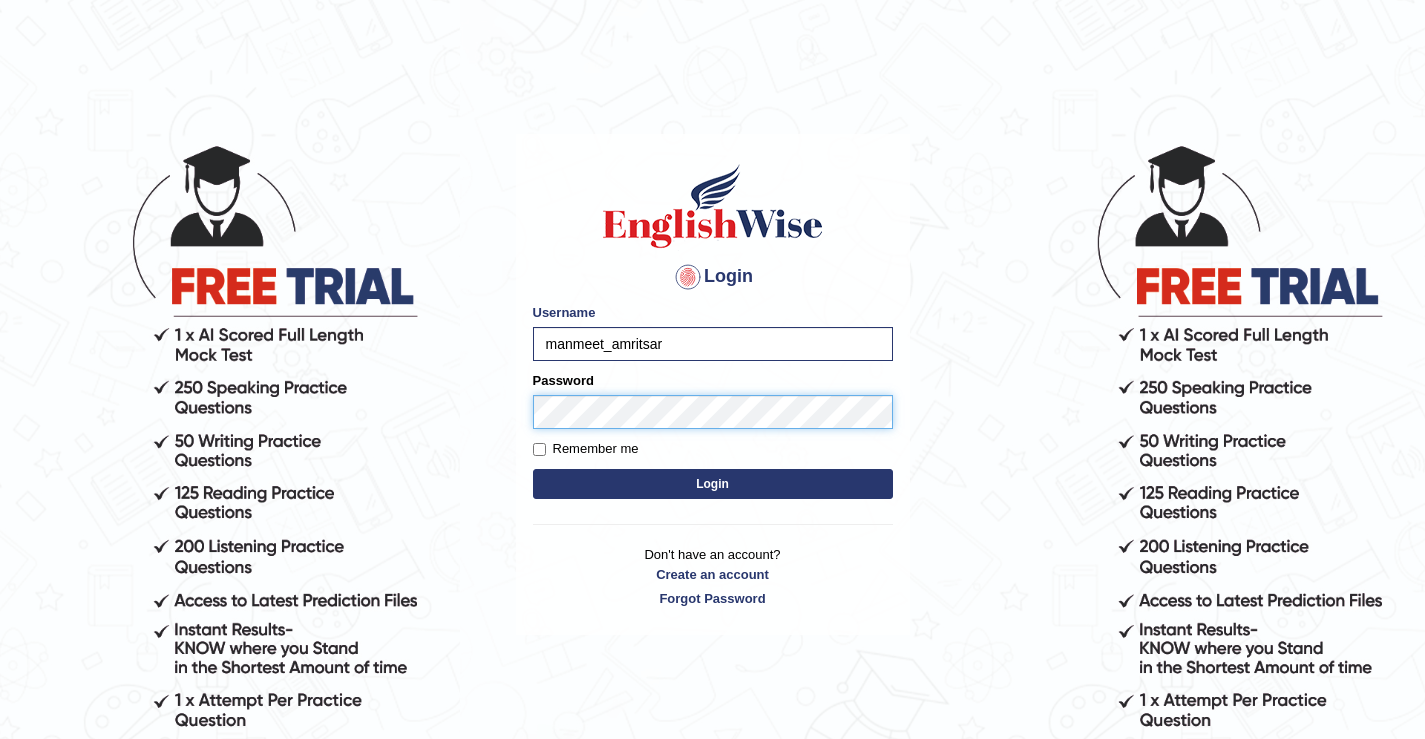 click on "Login" at bounding box center (713, 484) 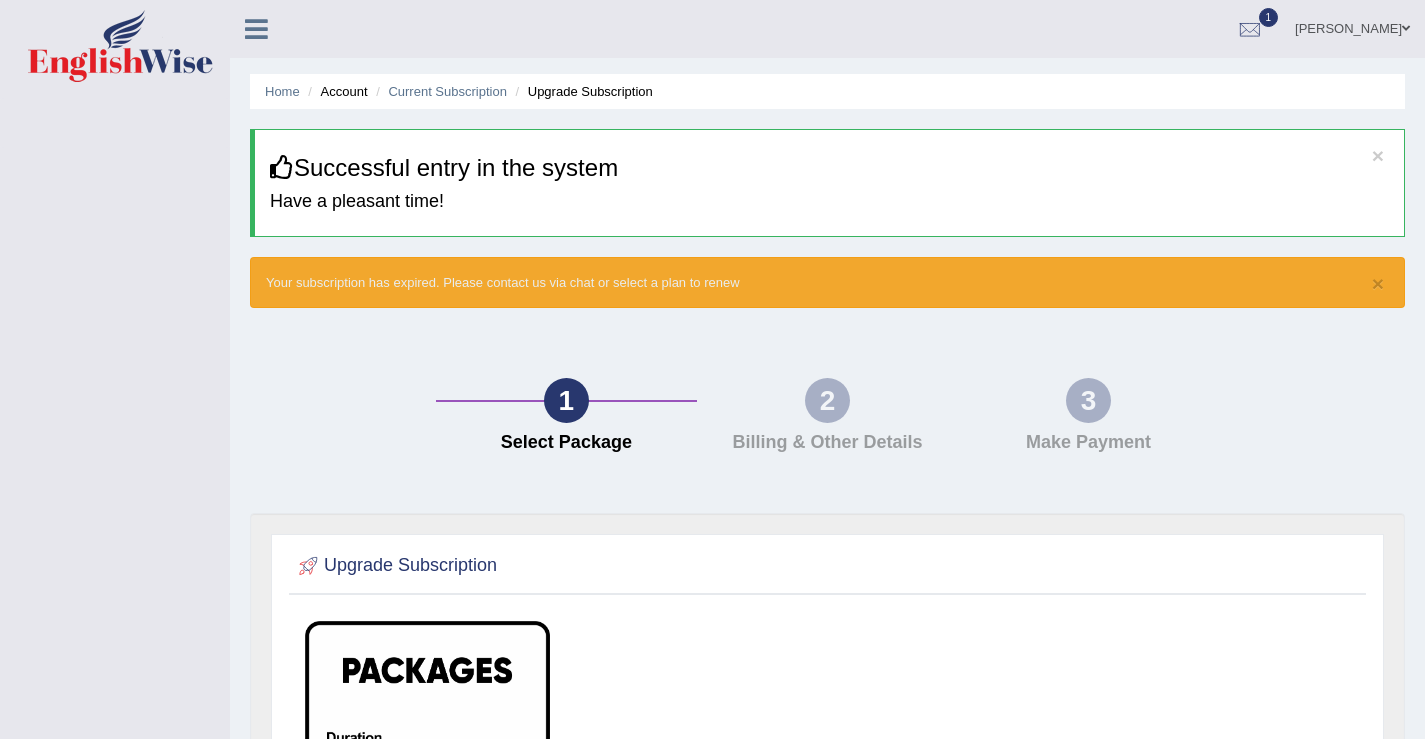 scroll, scrollTop: 0, scrollLeft: 0, axis: both 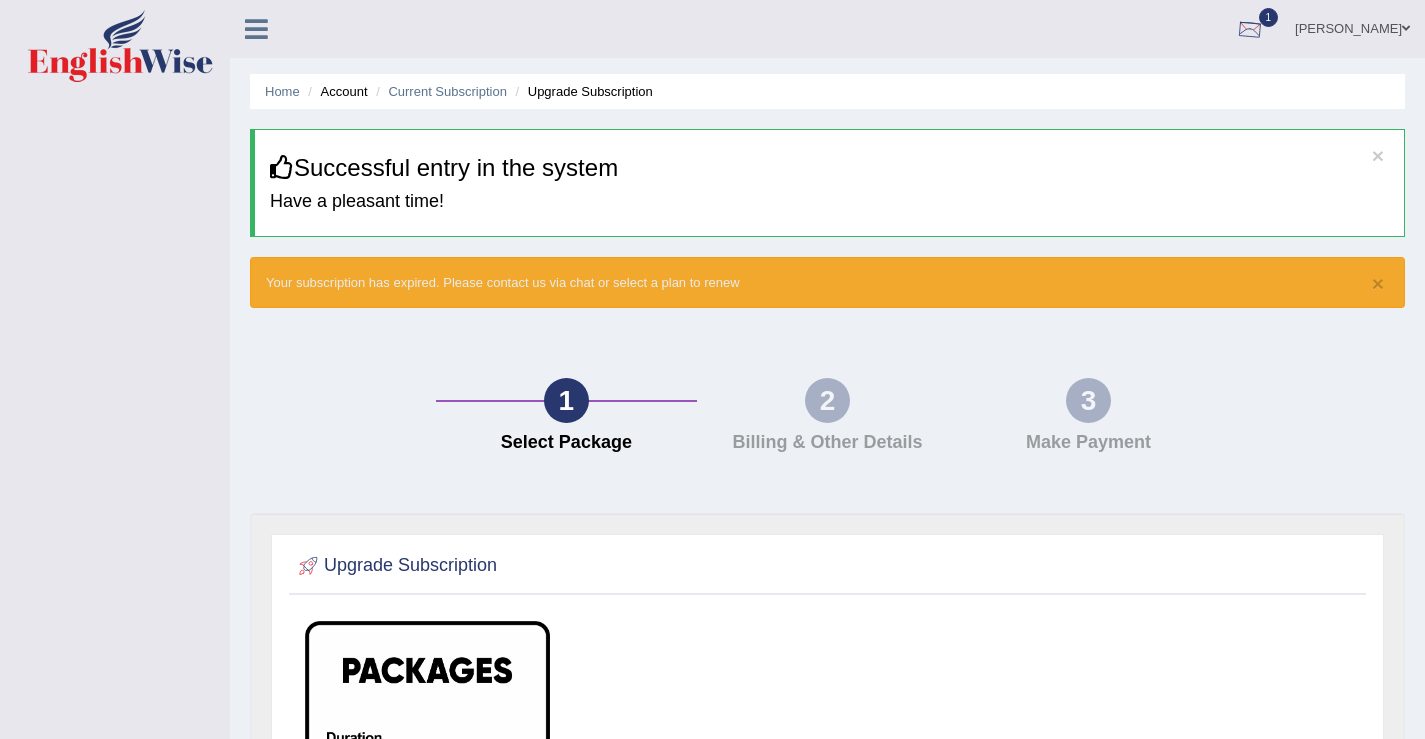 click at bounding box center [1250, 30] 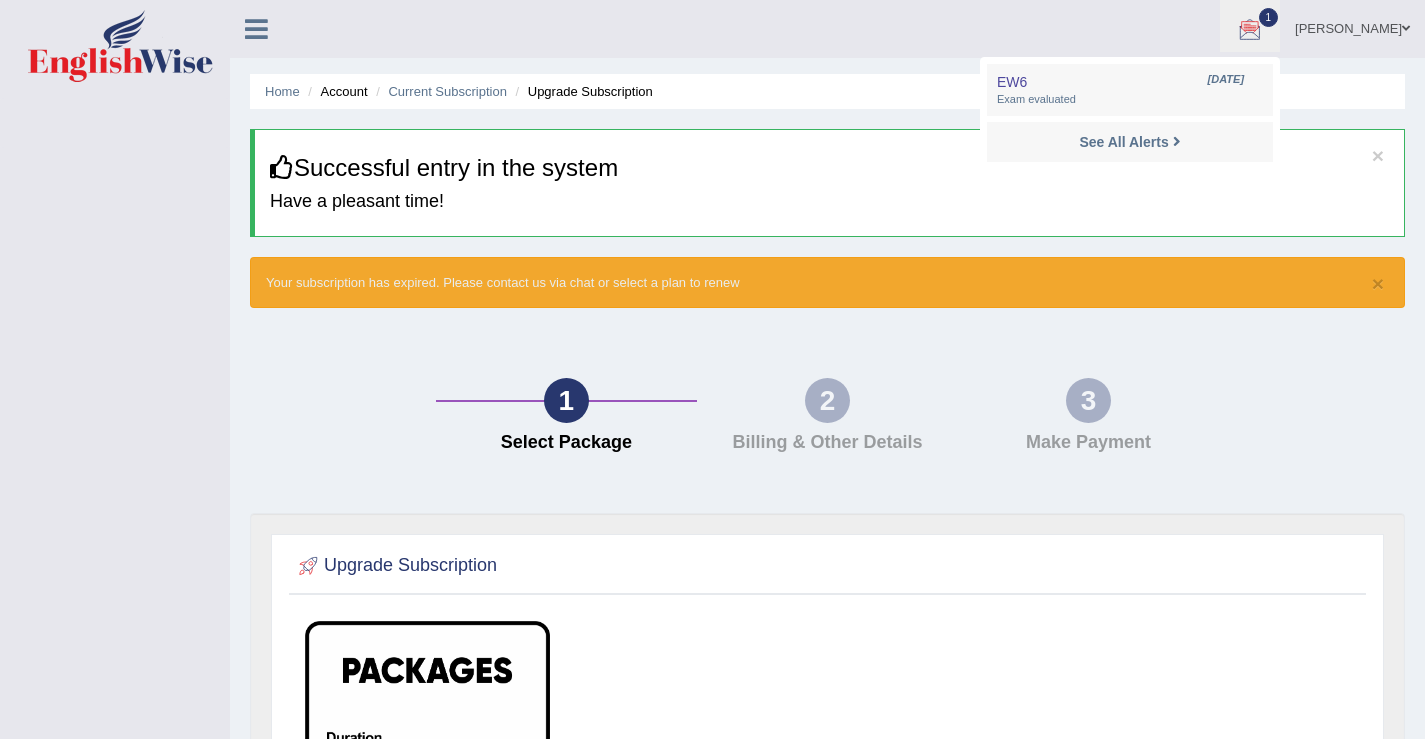 click on "Manmeet Singh" at bounding box center (1352, 26) 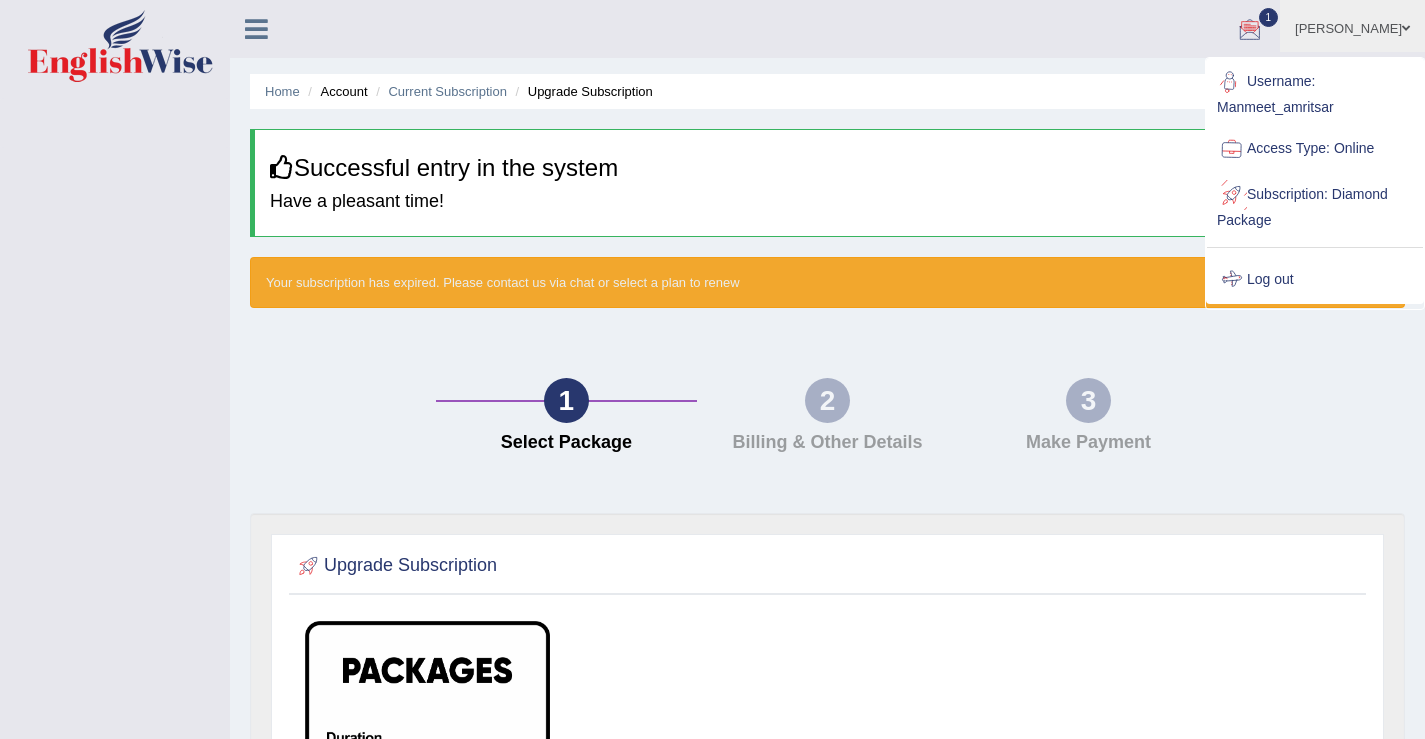 click on "Log out" at bounding box center (1315, 280) 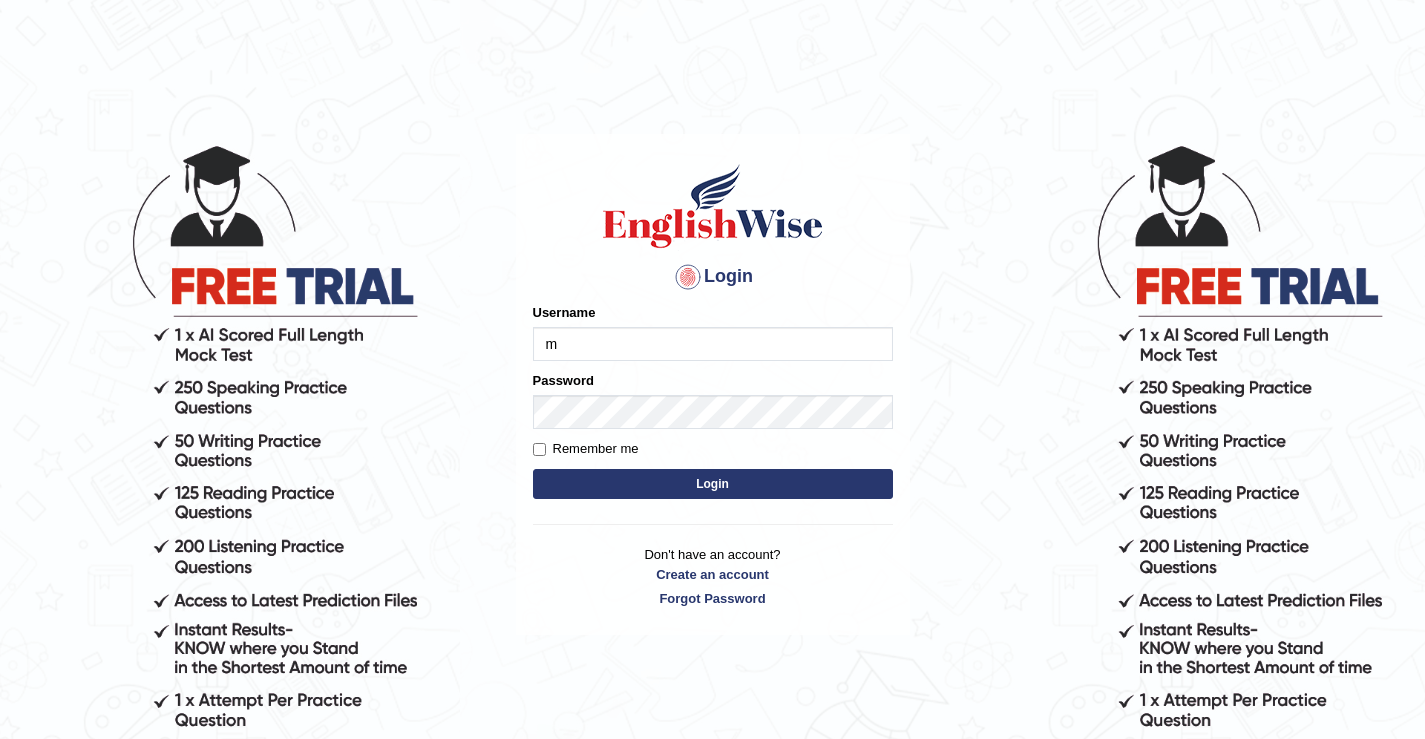 scroll, scrollTop: 0, scrollLeft: 0, axis: both 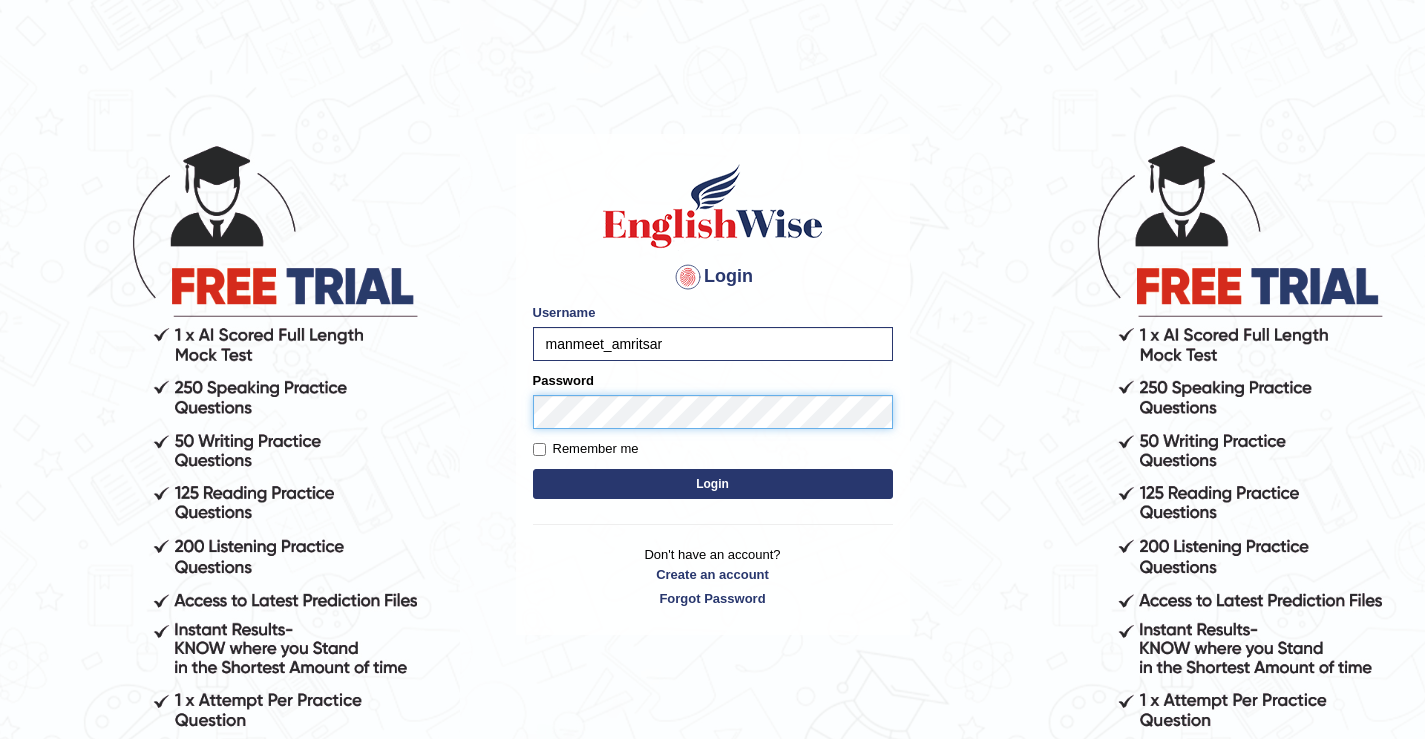 click on "Login" at bounding box center (713, 484) 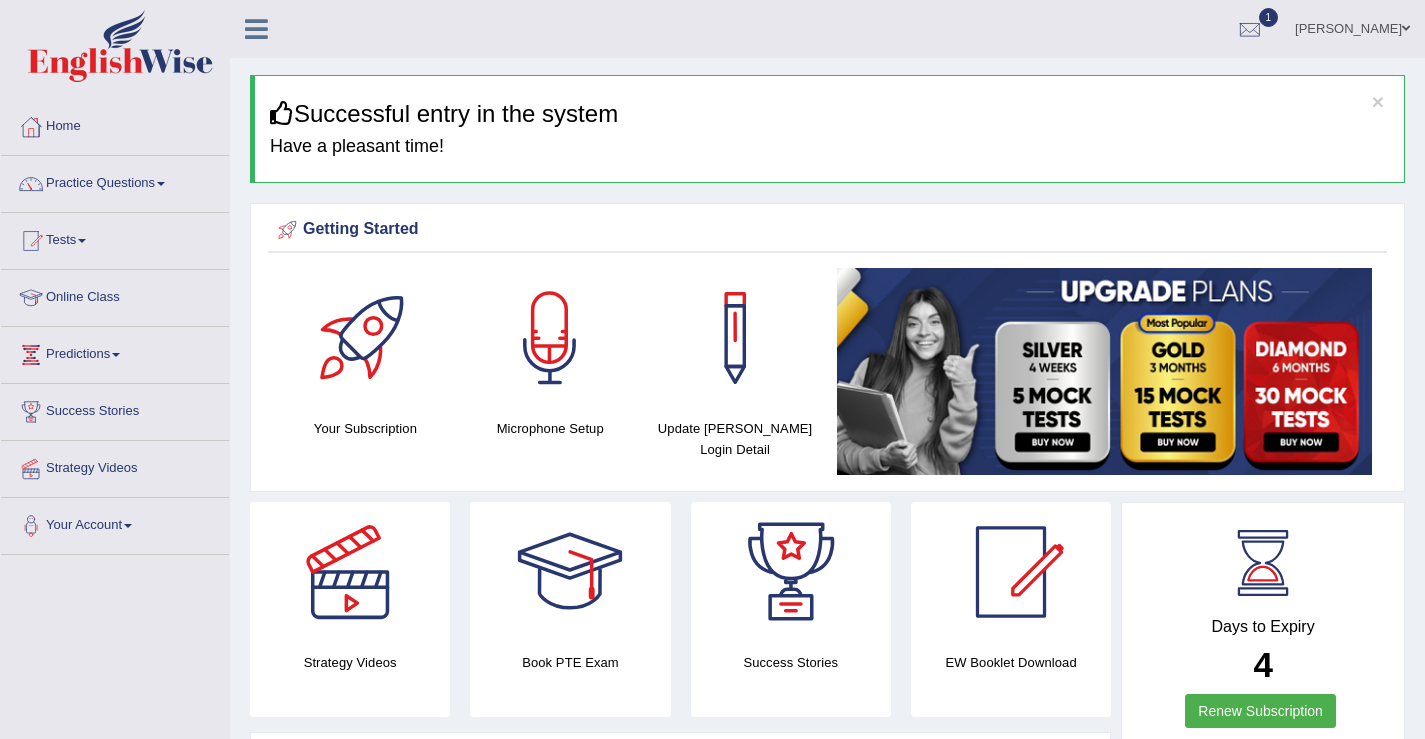 scroll, scrollTop: 0, scrollLeft: 0, axis: both 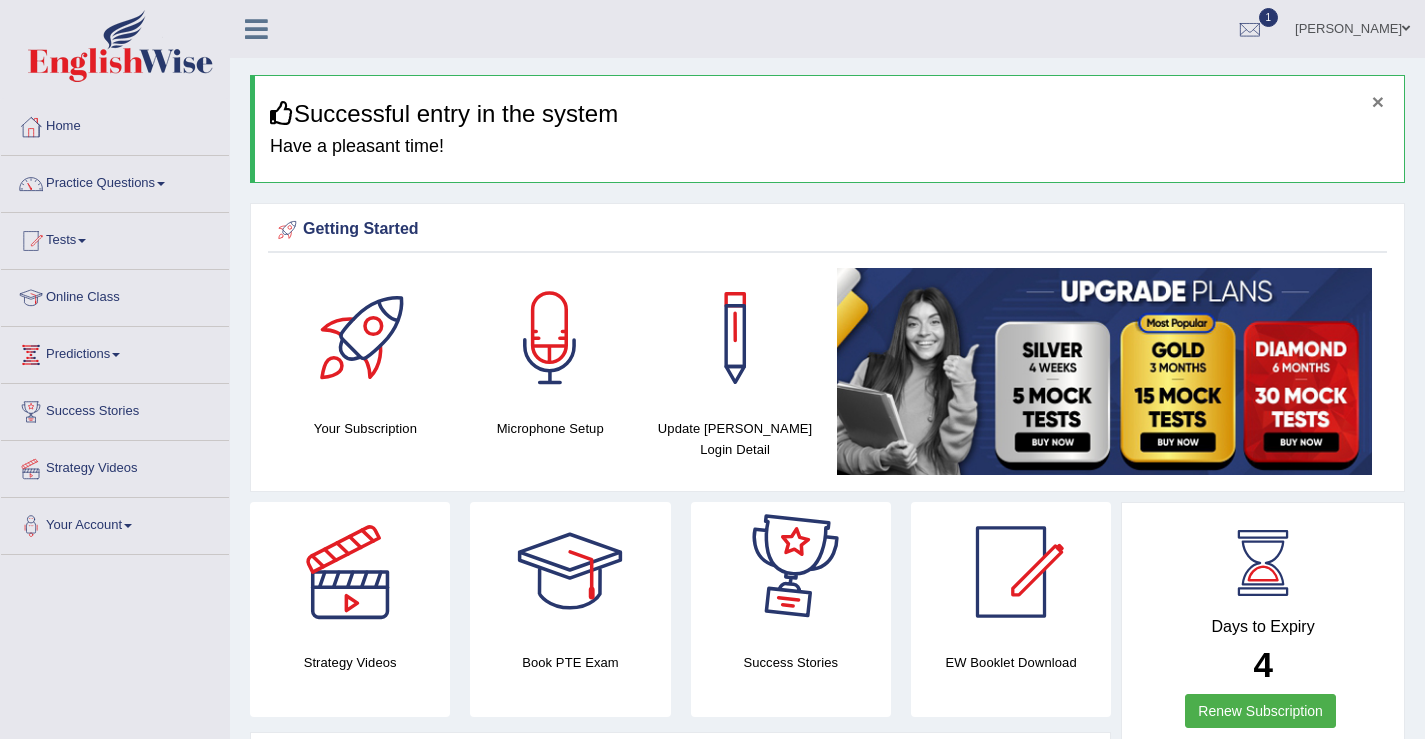 click on "×" at bounding box center [1378, 101] 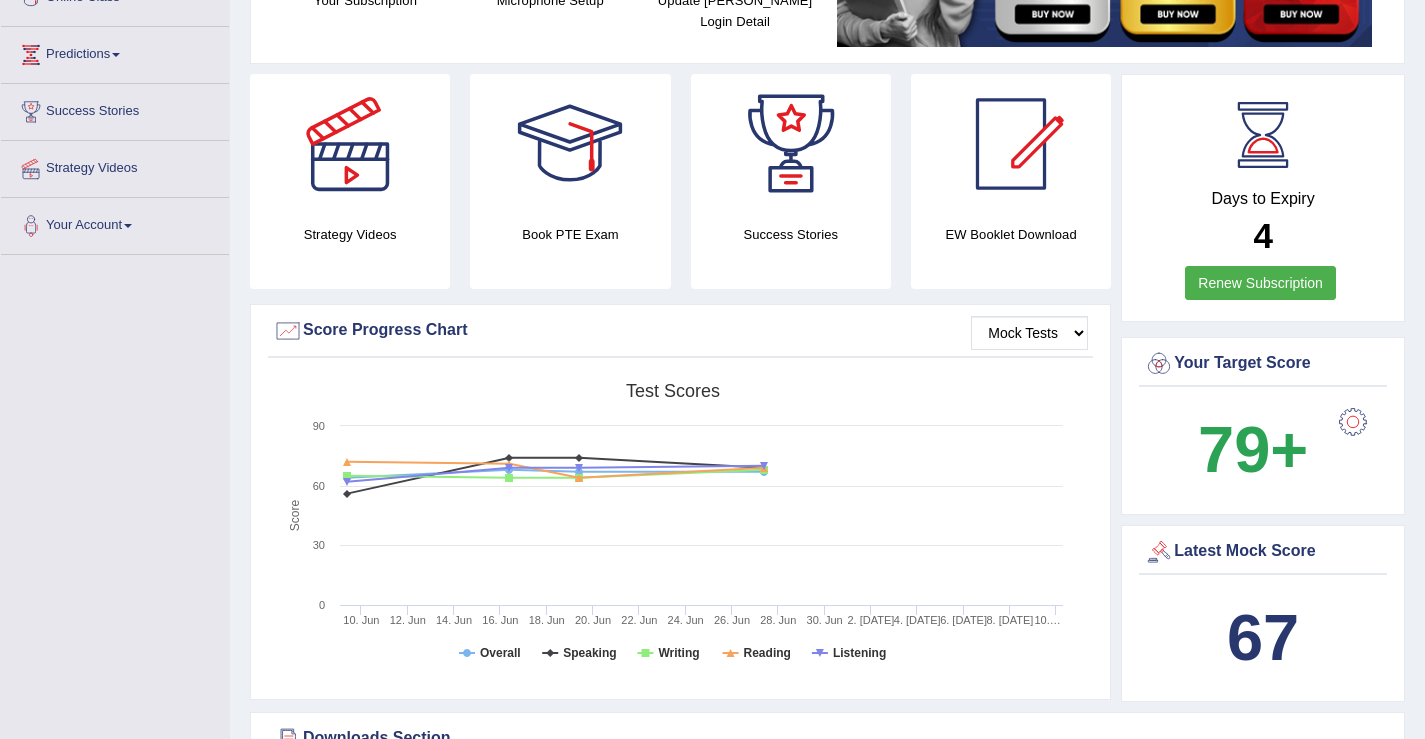 scroll, scrollTop: 0, scrollLeft: 0, axis: both 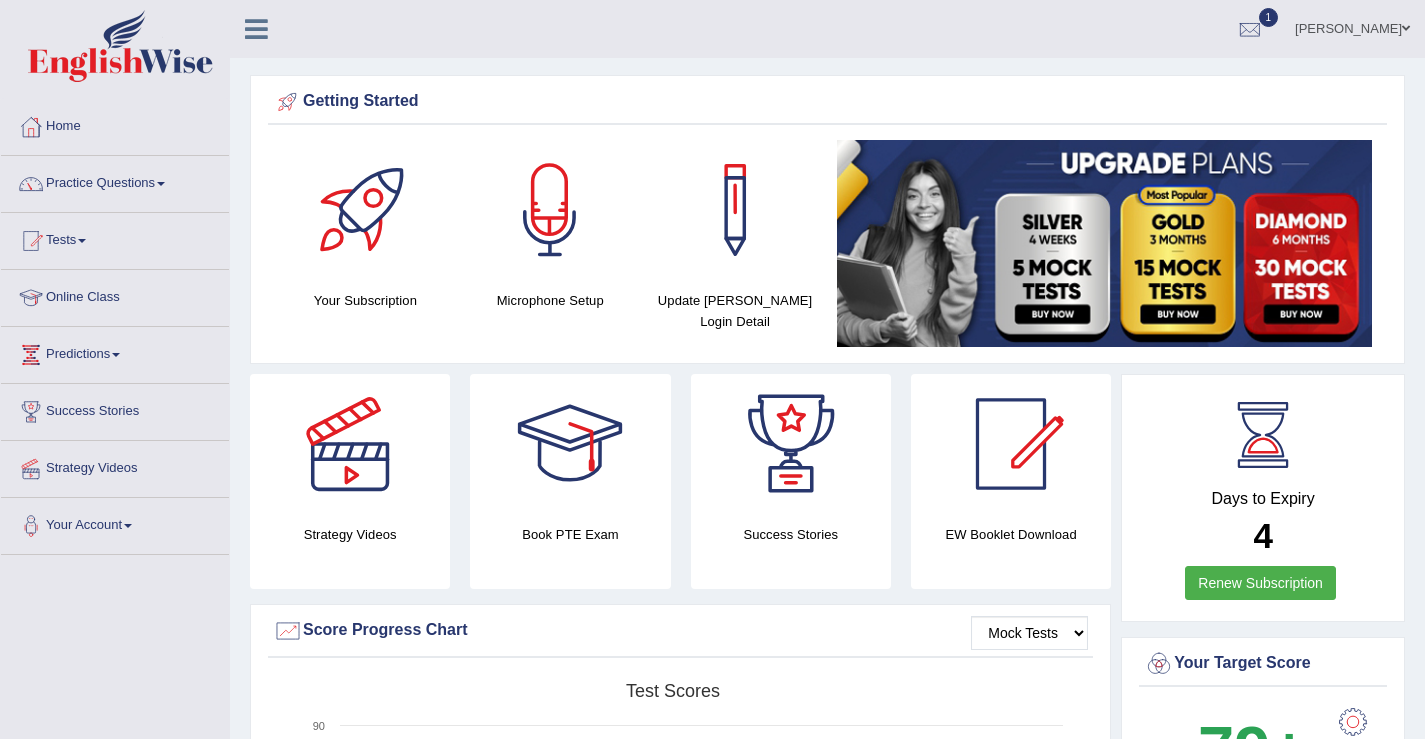 click on "[PERSON_NAME]" at bounding box center [1352, 26] 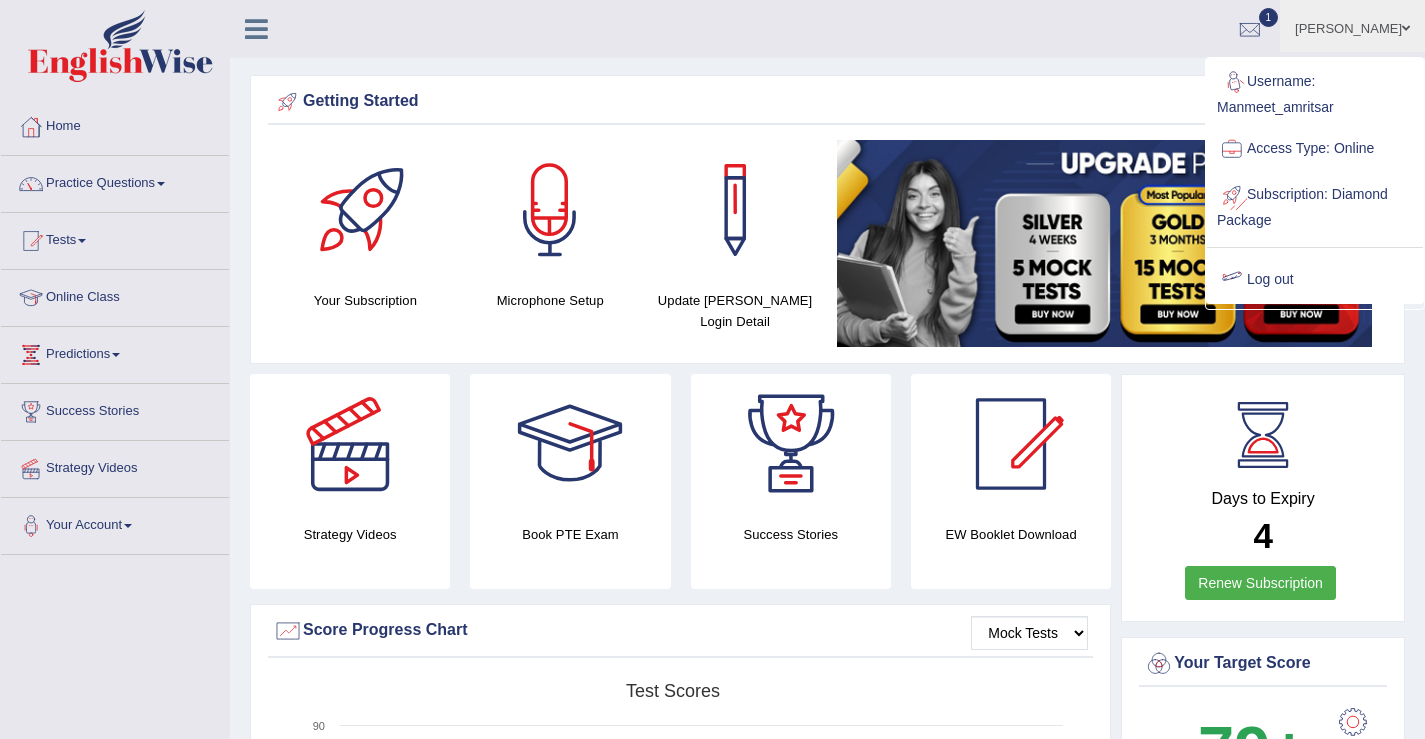 click on "Log out" at bounding box center [1315, 280] 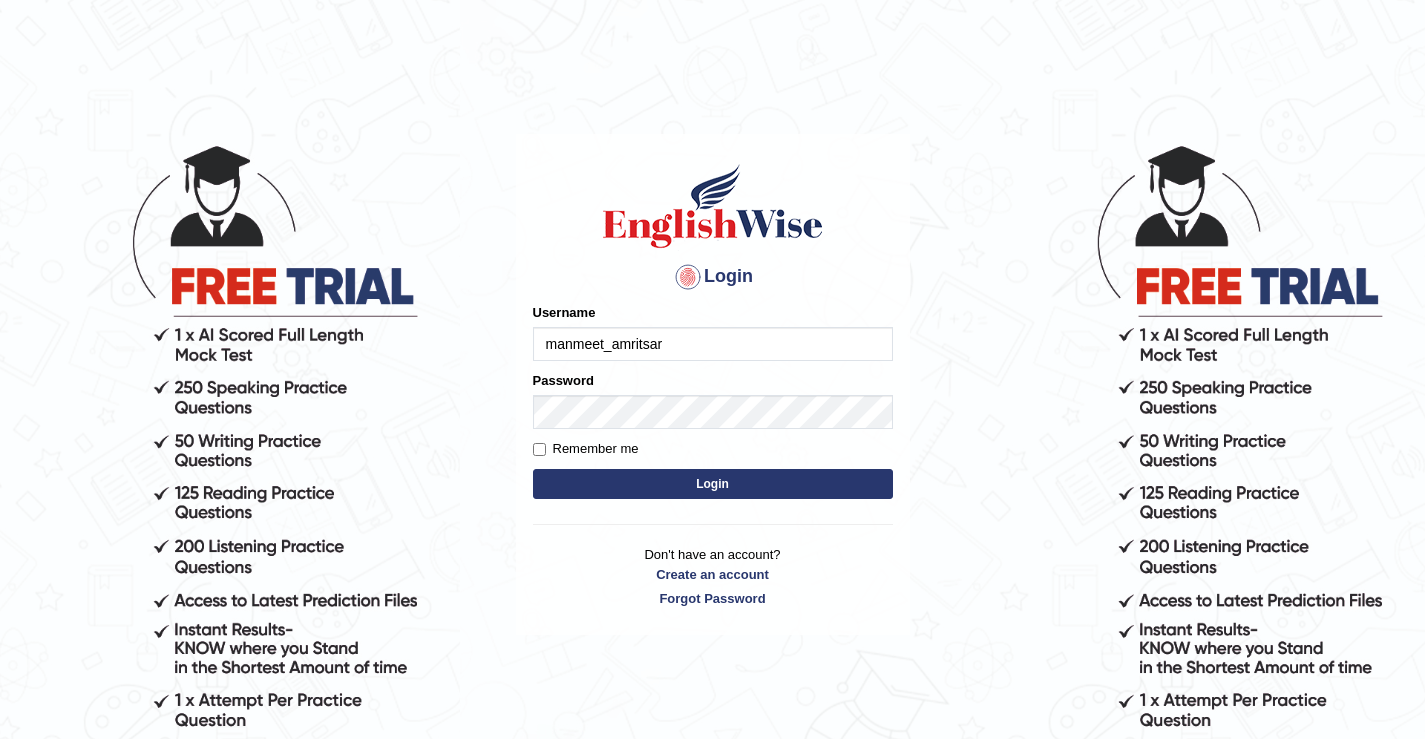 scroll, scrollTop: 0, scrollLeft: 0, axis: both 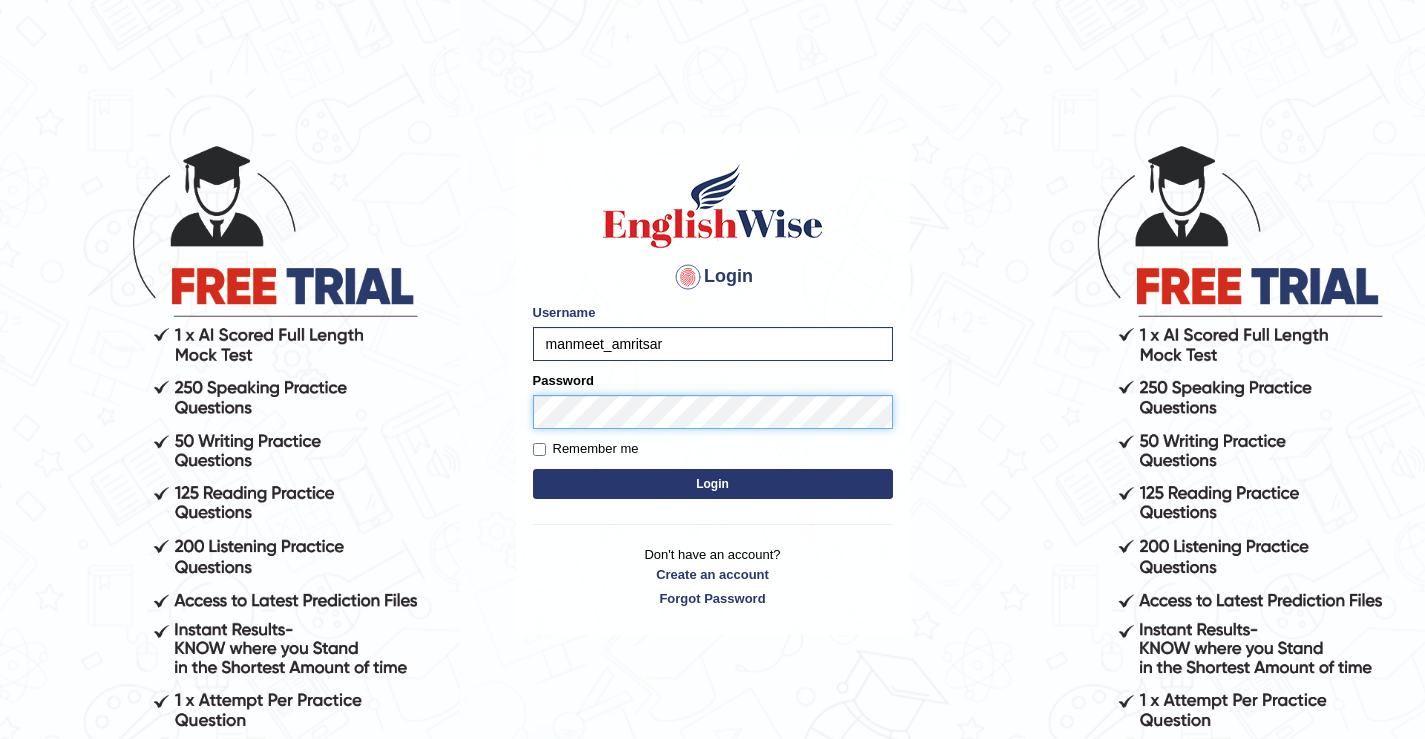 click on "Login" at bounding box center (713, 484) 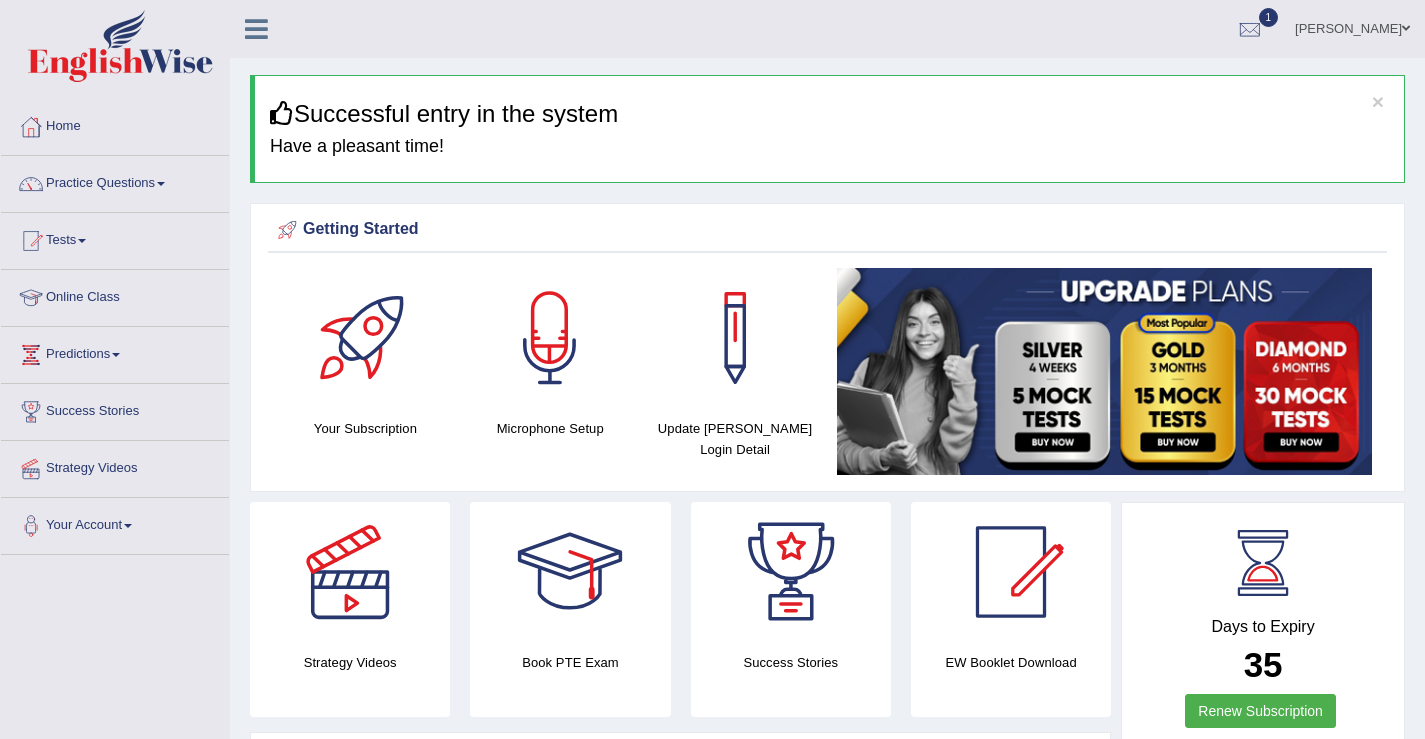 scroll, scrollTop: 300, scrollLeft: 0, axis: vertical 